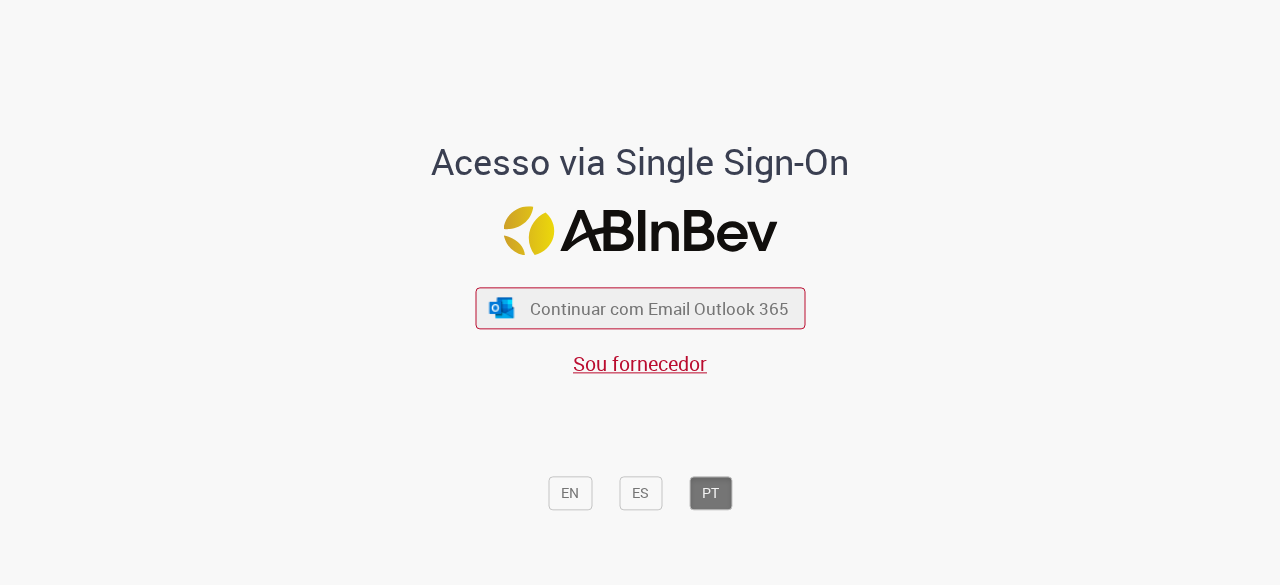scroll, scrollTop: 0, scrollLeft: 0, axis: both 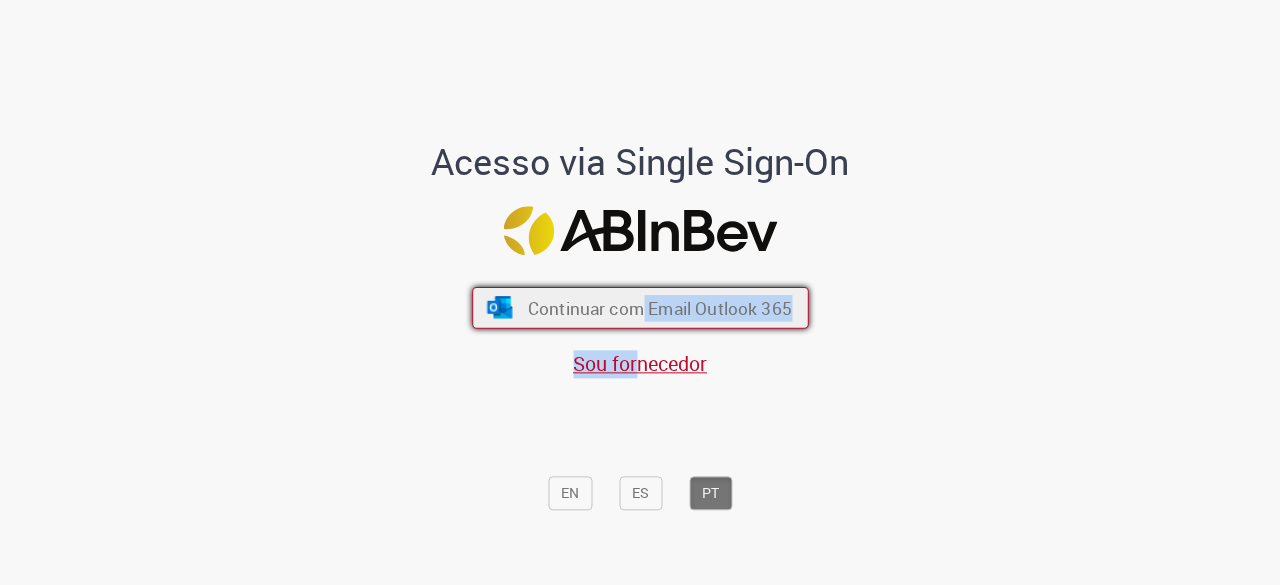 drag, startPoint x: 631, startPoint y: 333, endPoint x: 632, endPoint y: 297, distance: 36.013885 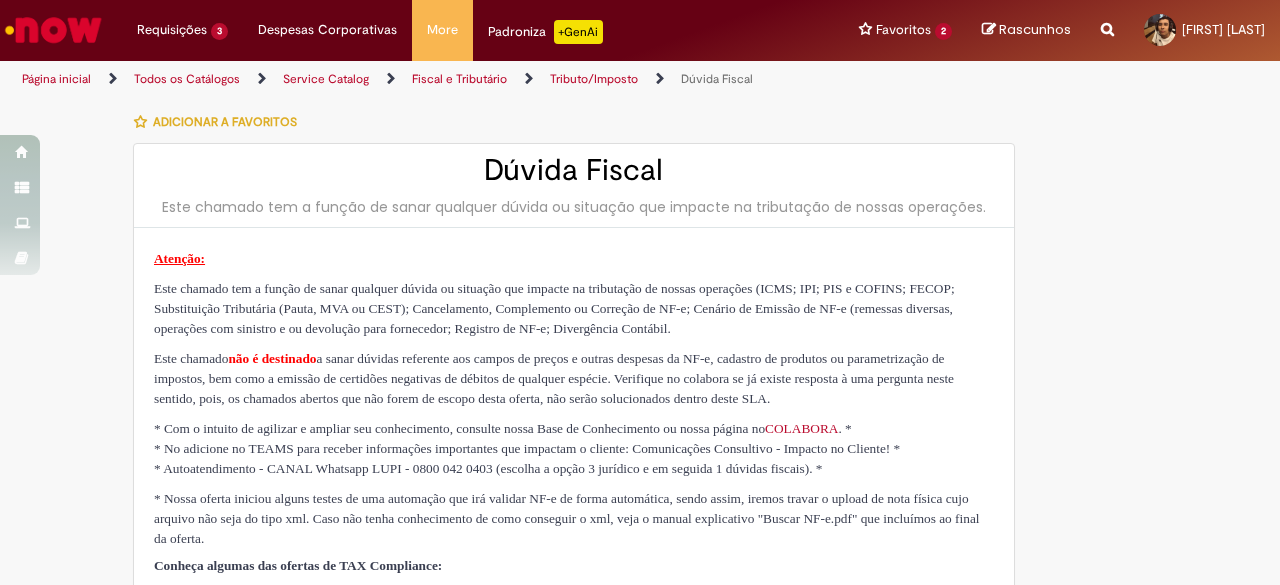 type on "**********" 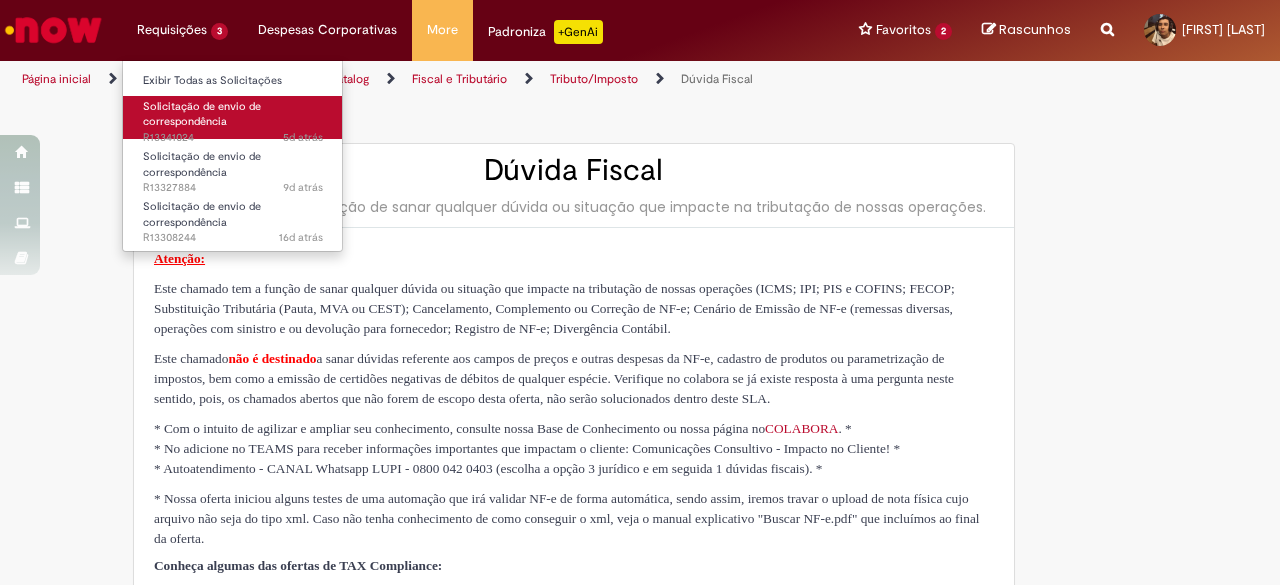 click on "Solicitação de envio de correspondência" at bounding box center (202, 114) 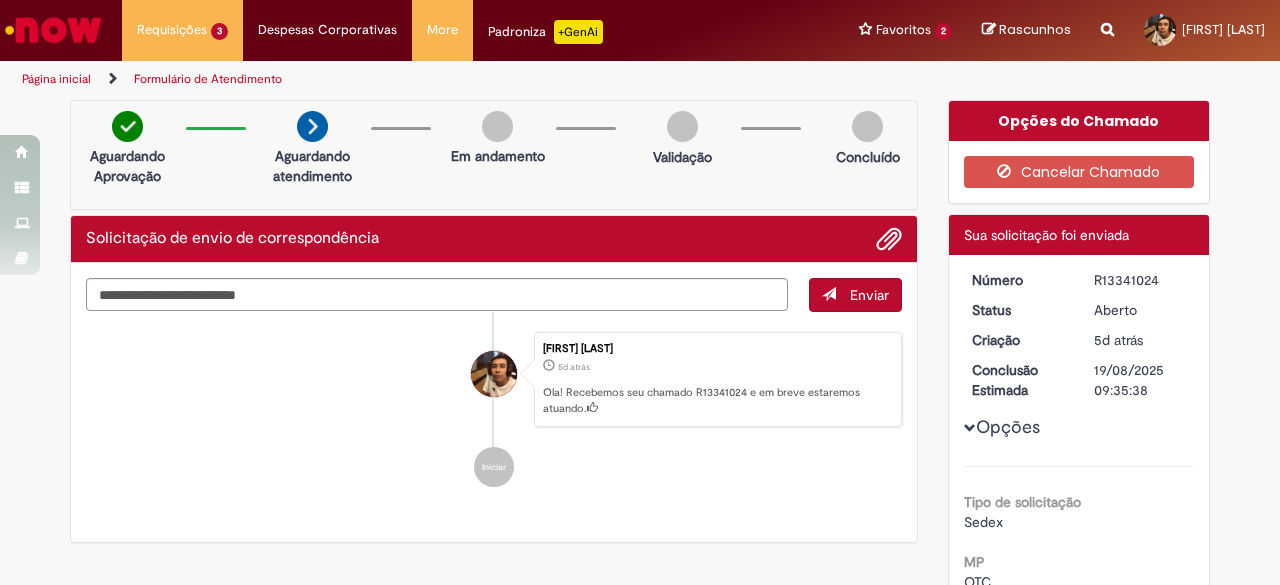 click at bounding box center (1107, 18) 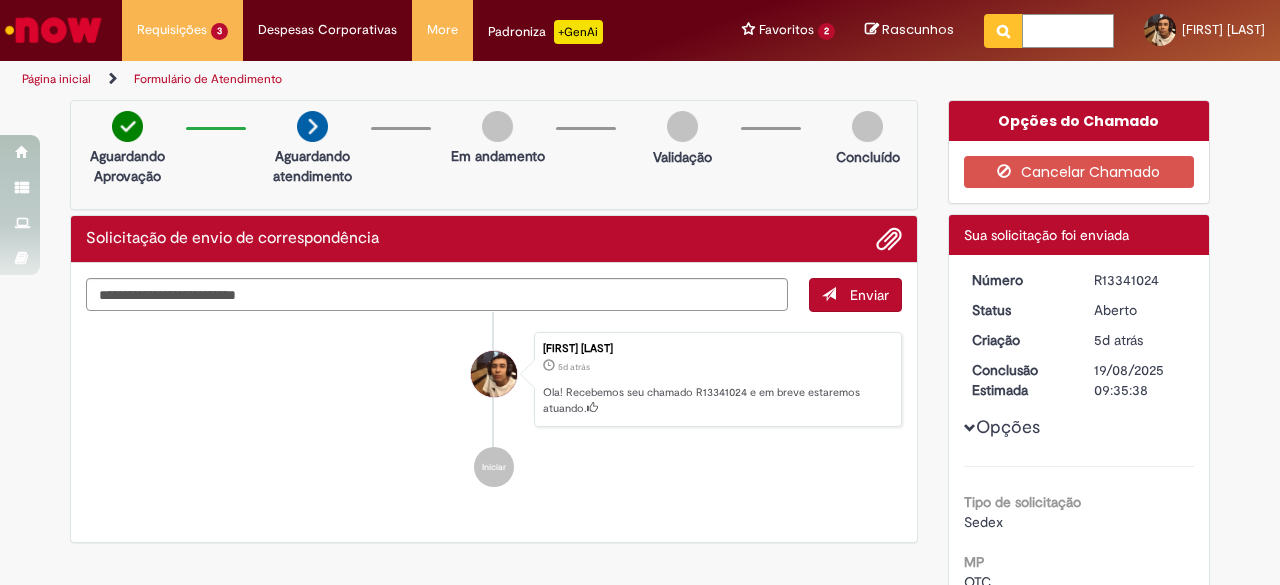 click at bounding box center (1068, 31) 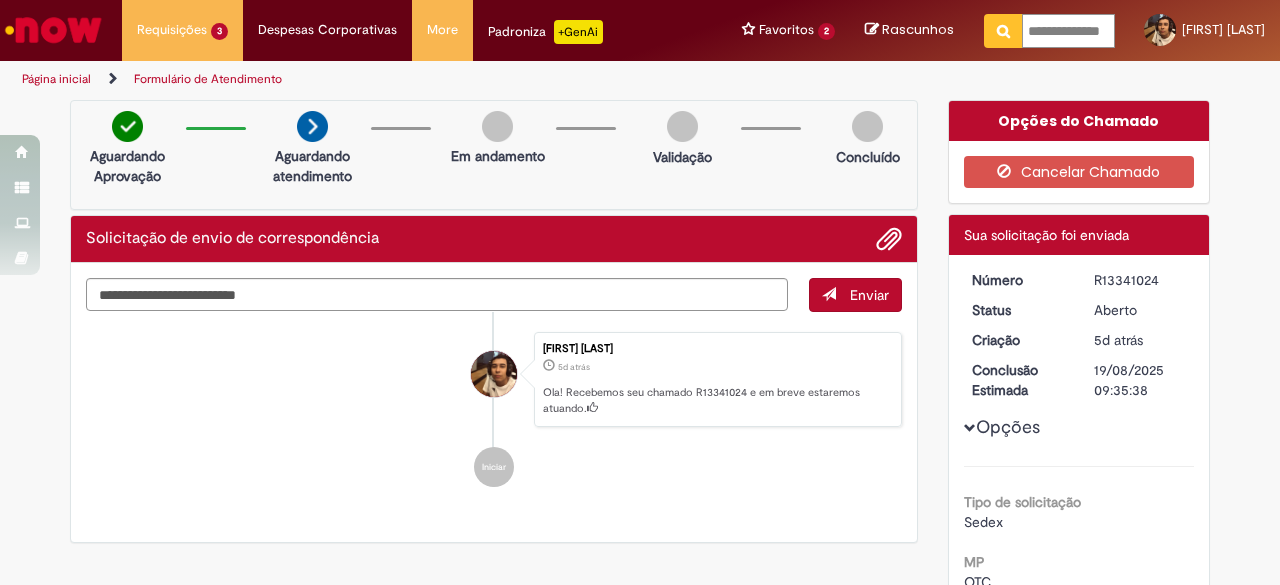type on "**********" 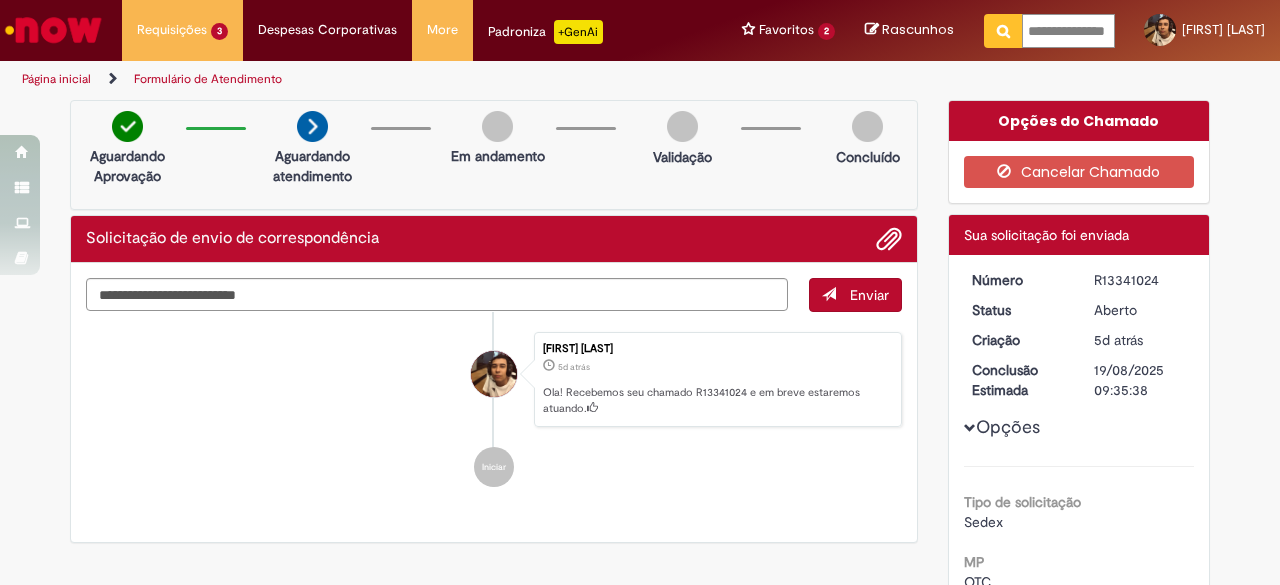 scroll, scrollTop: 0, scrollLeft: 16, axis: horizontal 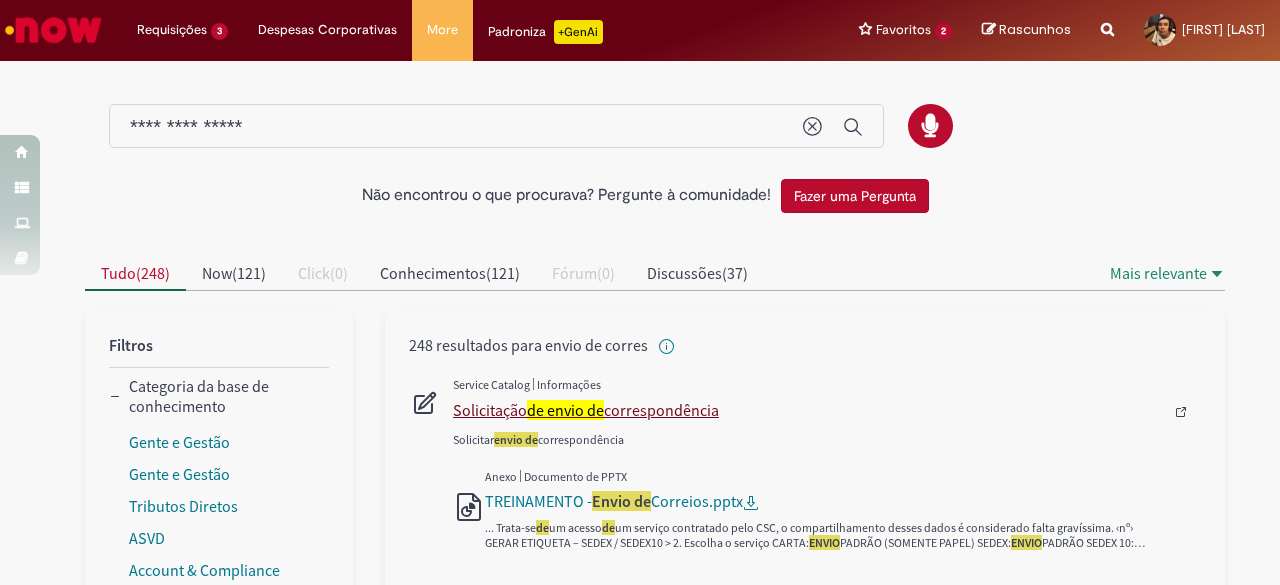 click on "Solicitação  de envio de  correspondência" at bounding box center [808, 410] 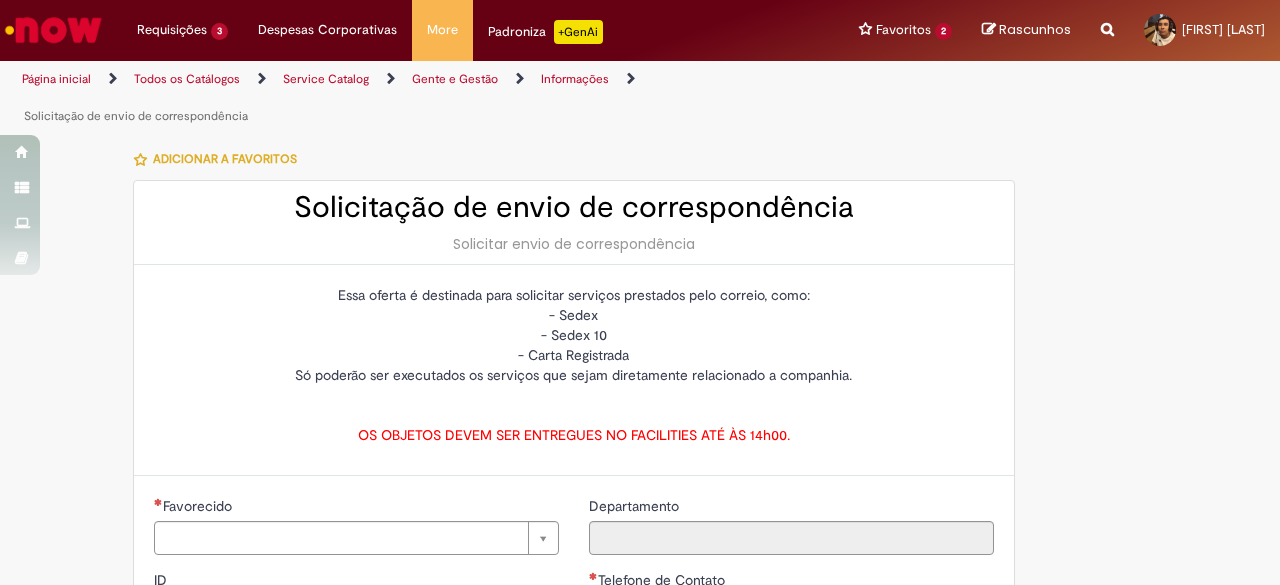 type on "**********" 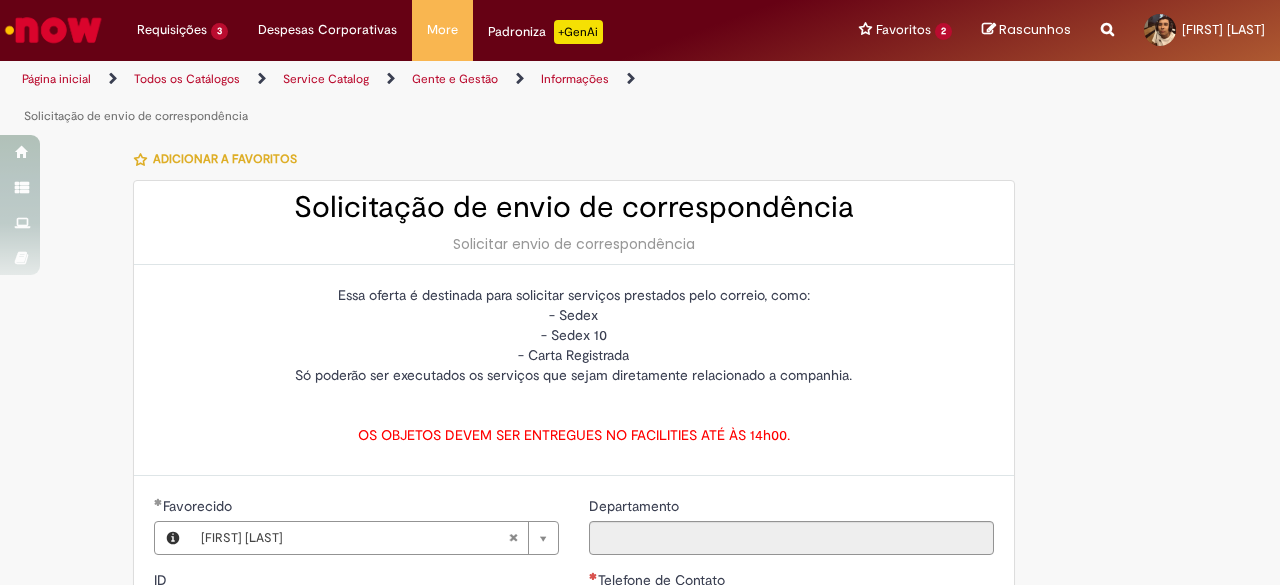 scroll, scrollTop: 223, scrollLeft: 0, axis: vertical 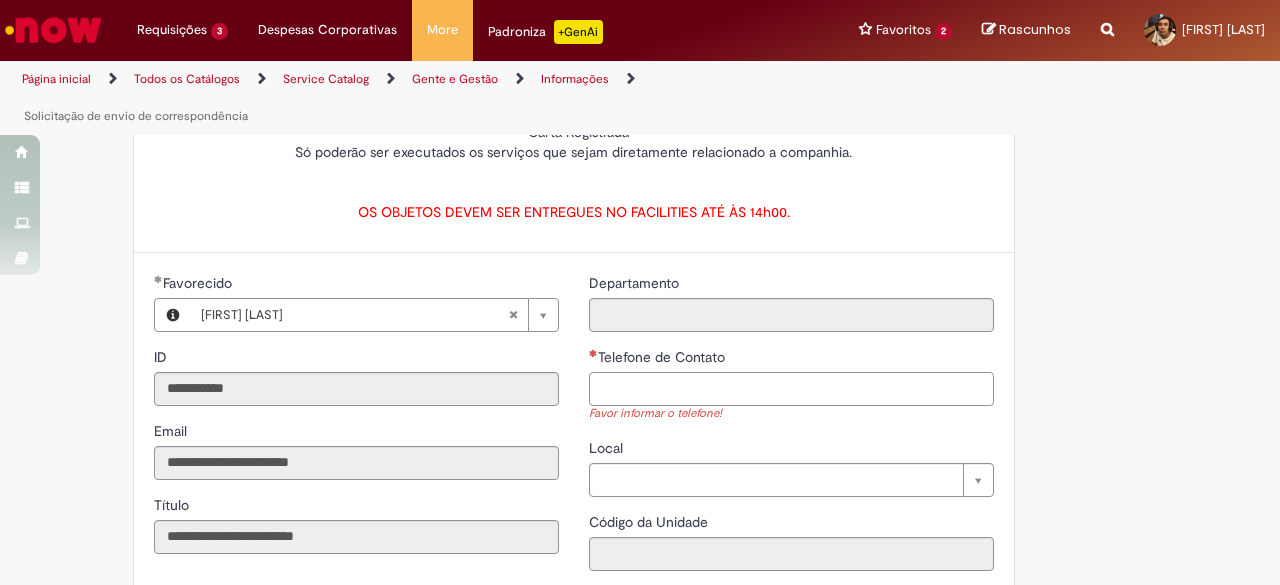 click on "Telefone de Contato" at bounding box center (791, 389) 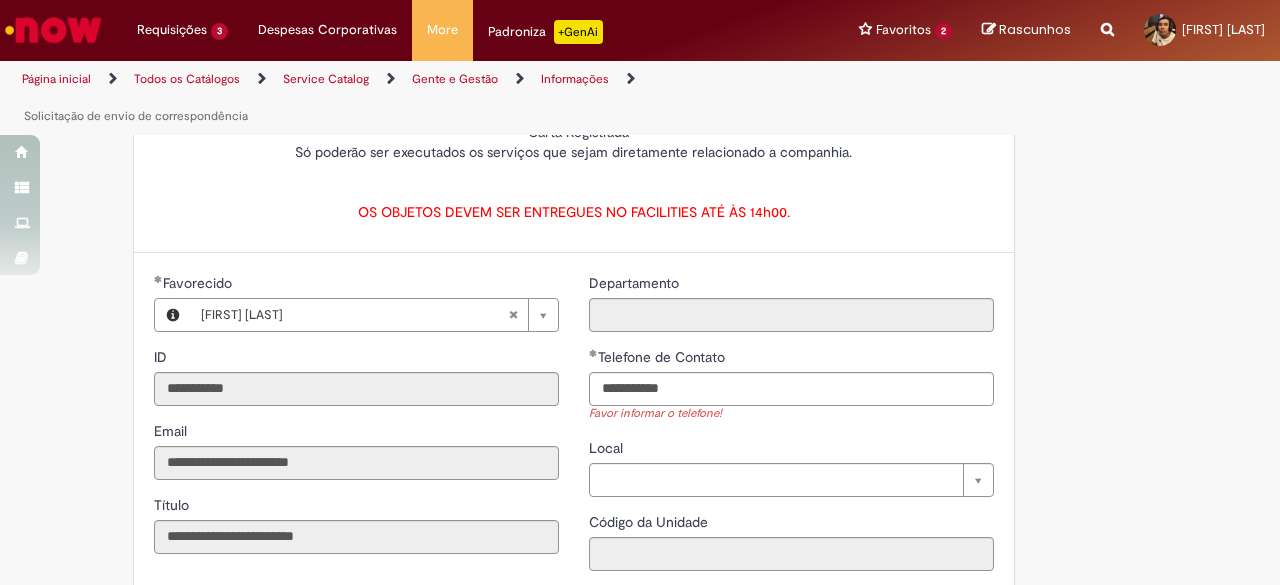 type on "**********" 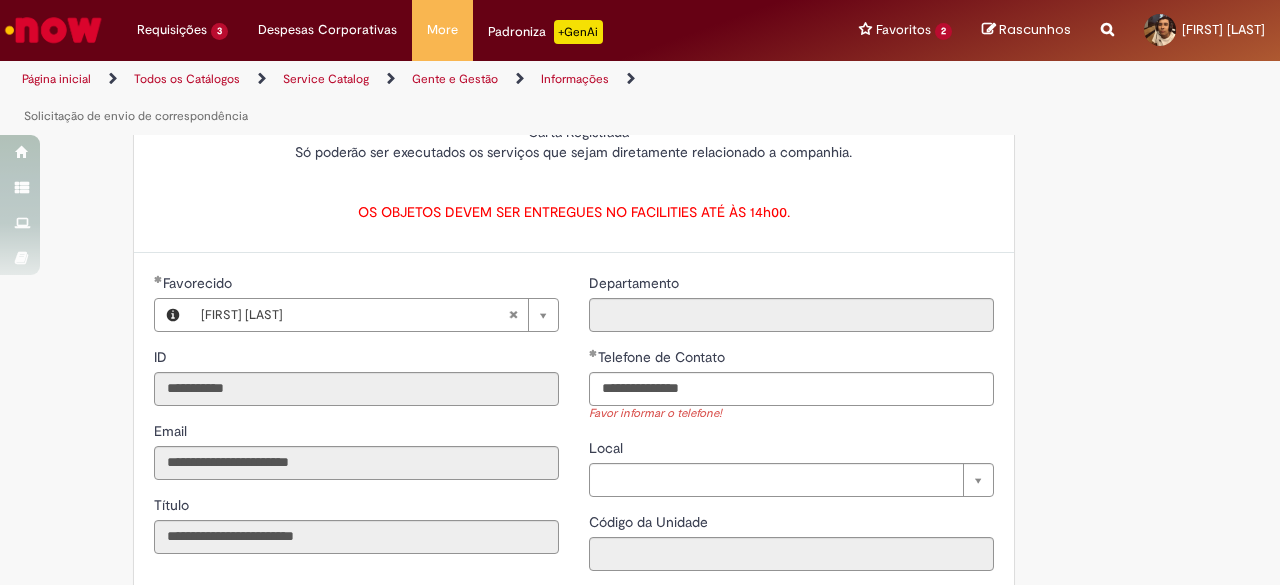 click on "Local          Pesquisar usando lista                 Local" at bounding box center [791, 467] 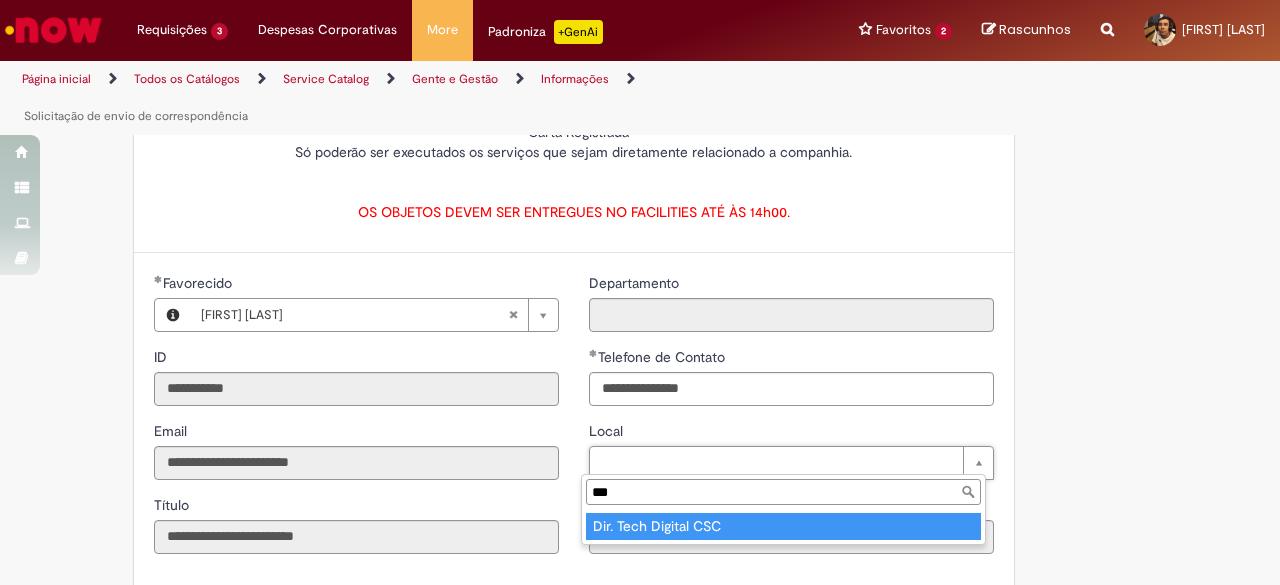 type on "***" 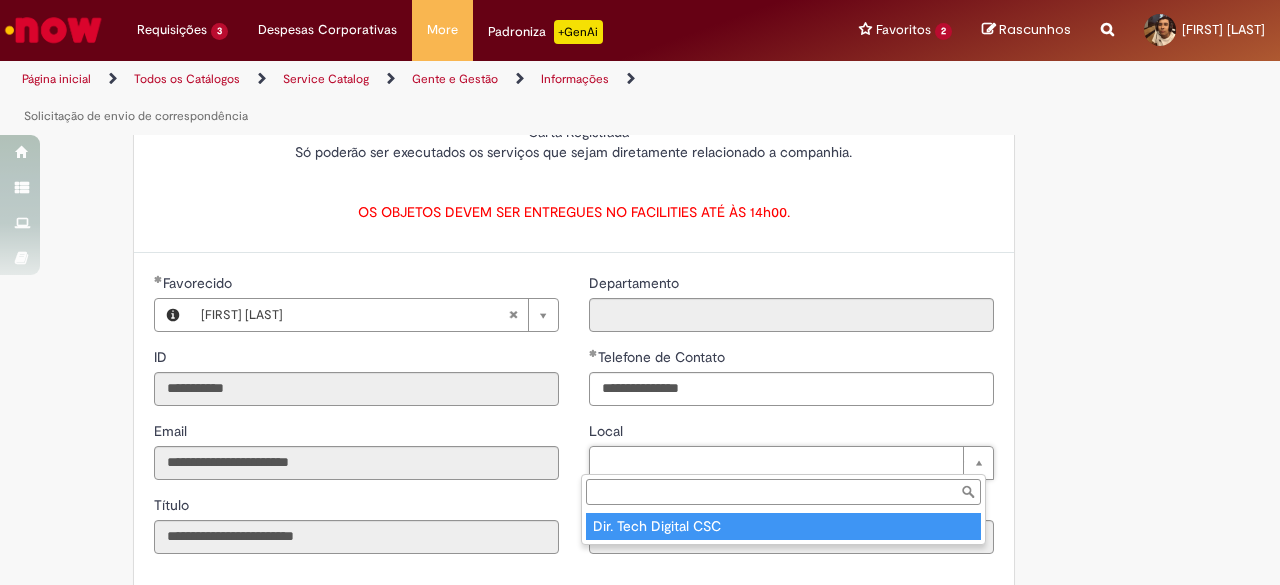 type on "****" 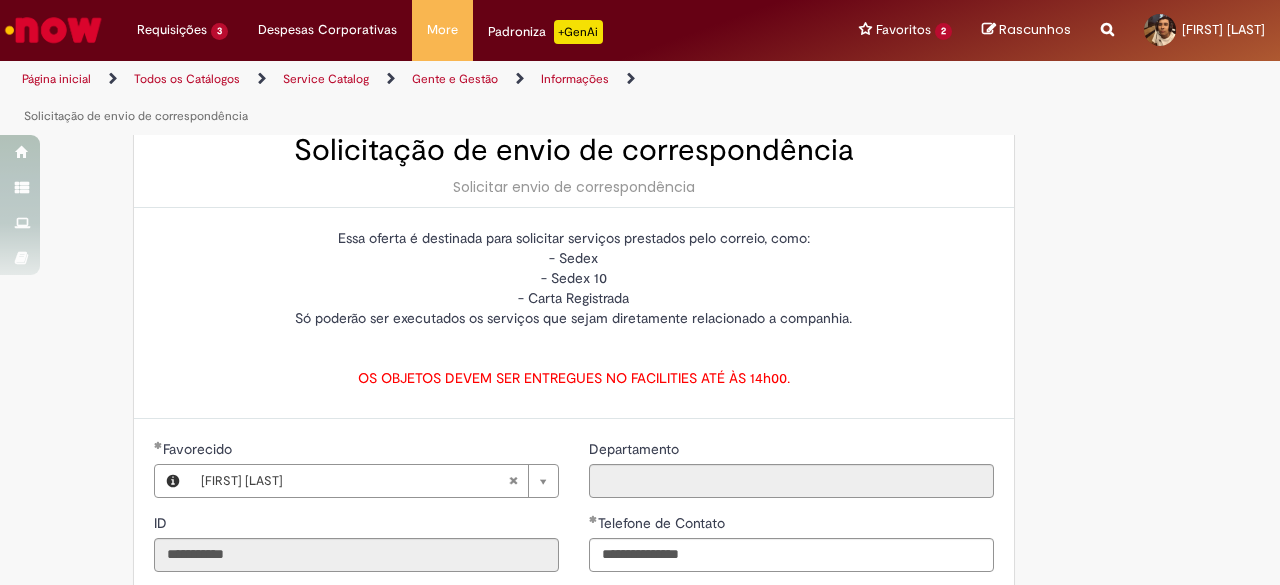scroll, scrollTop: 0, scrollLeft: 0, axis: both 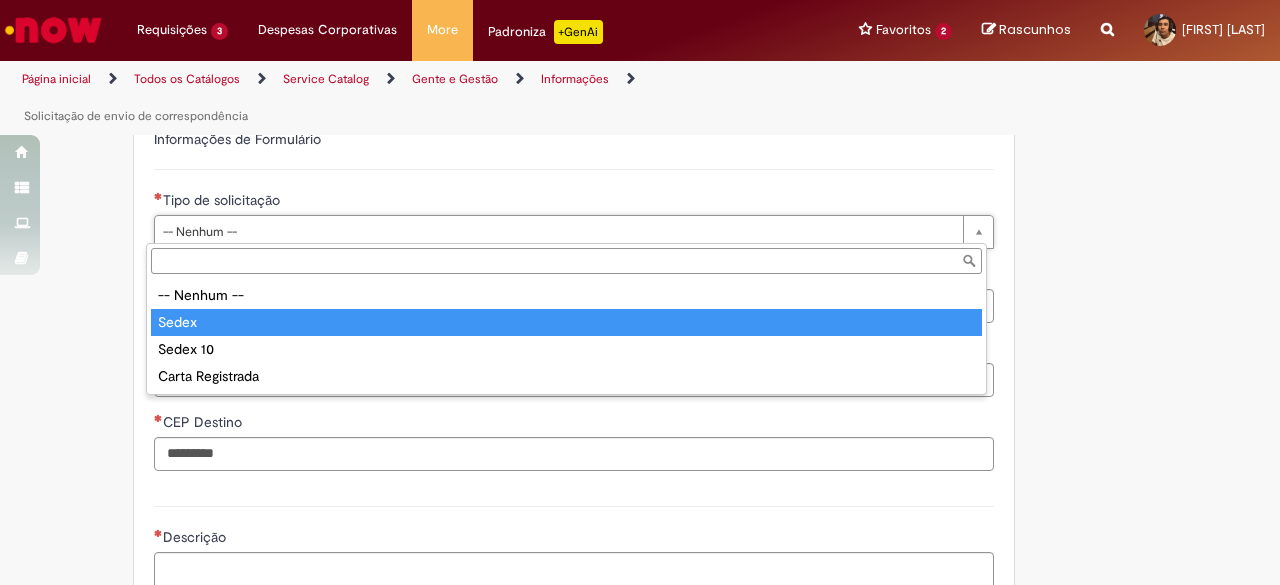 type on "*****" 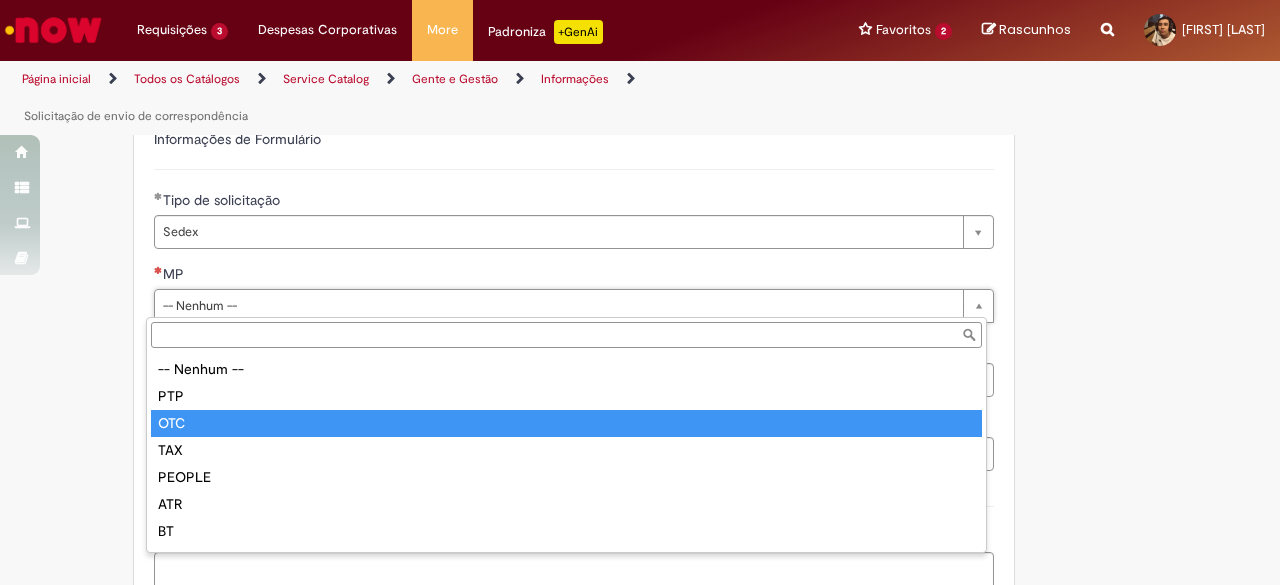 type on "***" 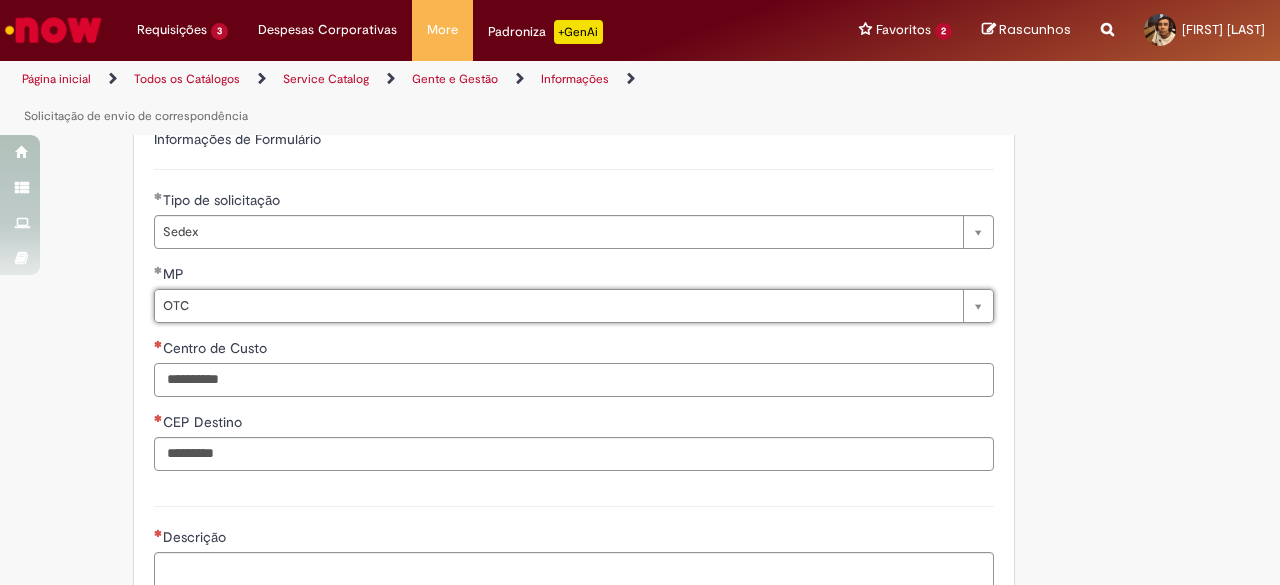 click on "Centro de Custo" at bounding box center [574, 380] 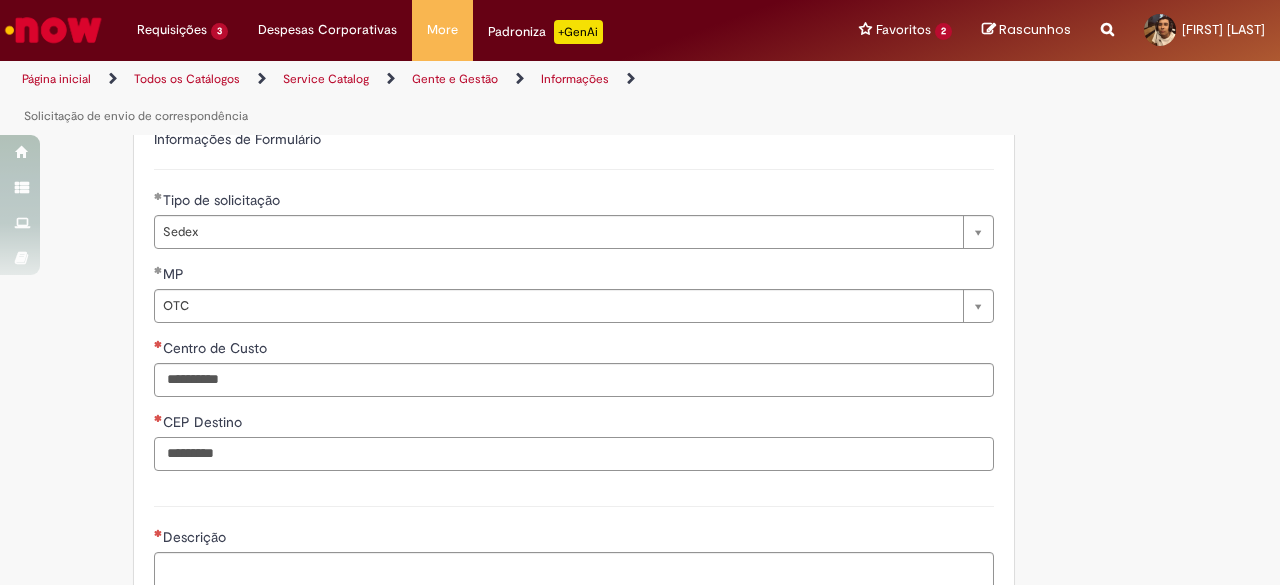 click on "CEP Destino" at bounding box center (574, 454) 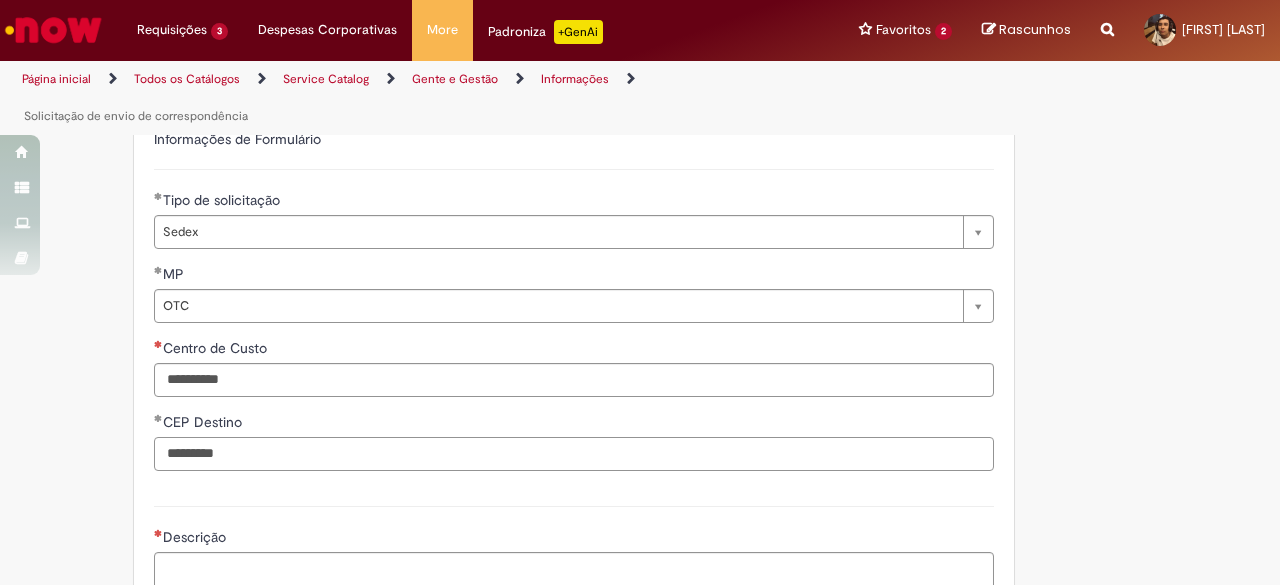 type on "*********" 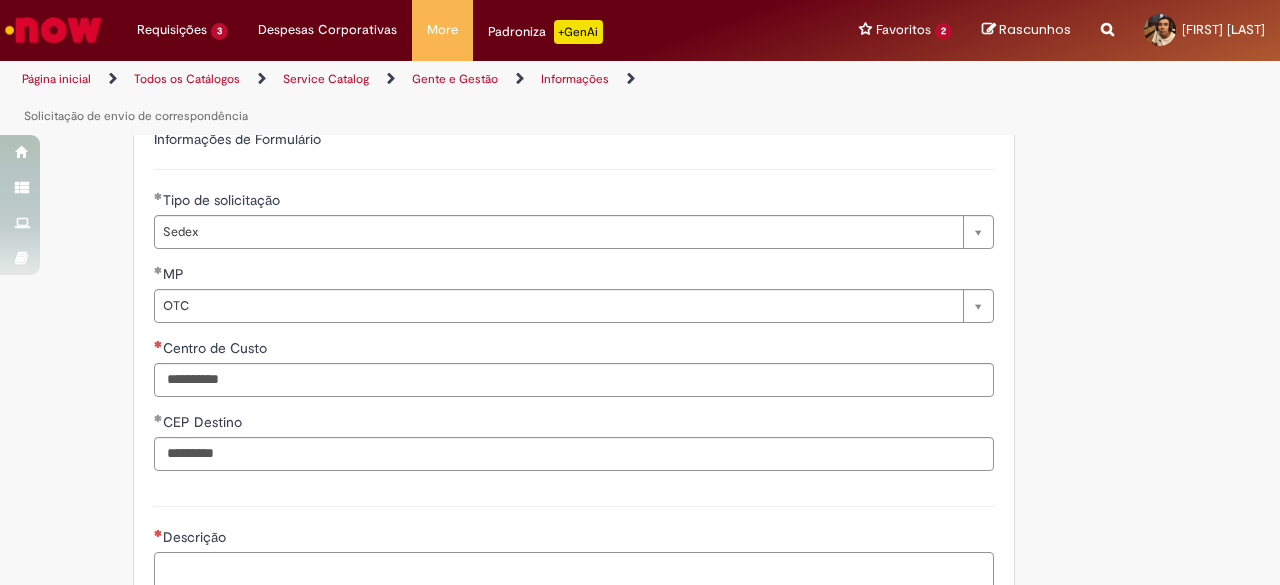 click on "Descrição" at bounding box center (574, 578) 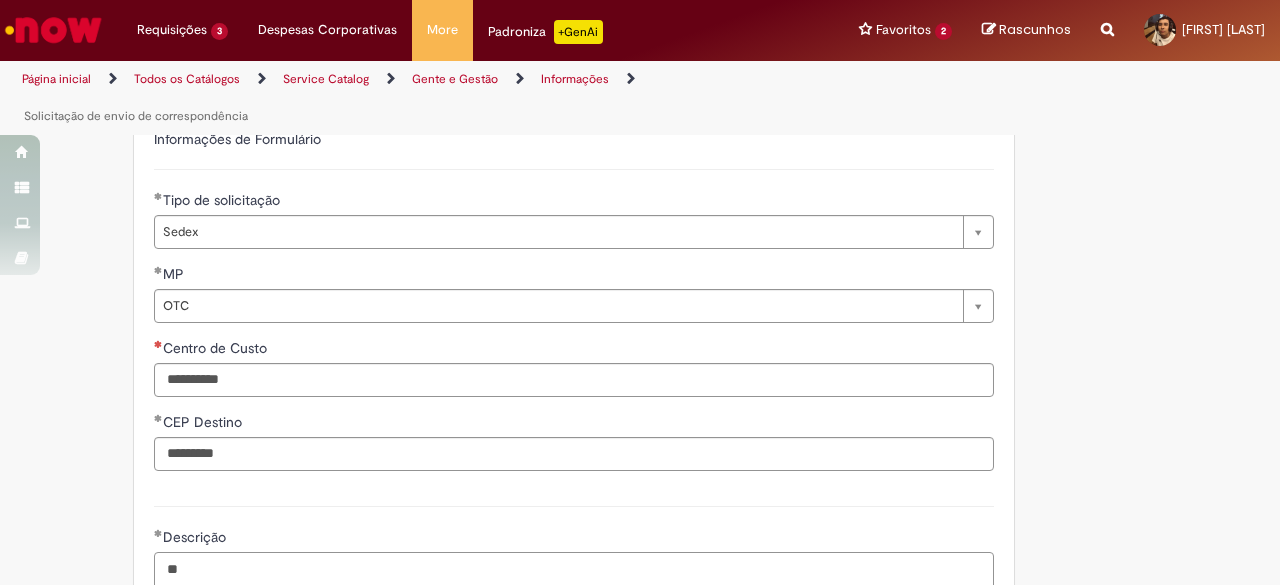 type on "*" 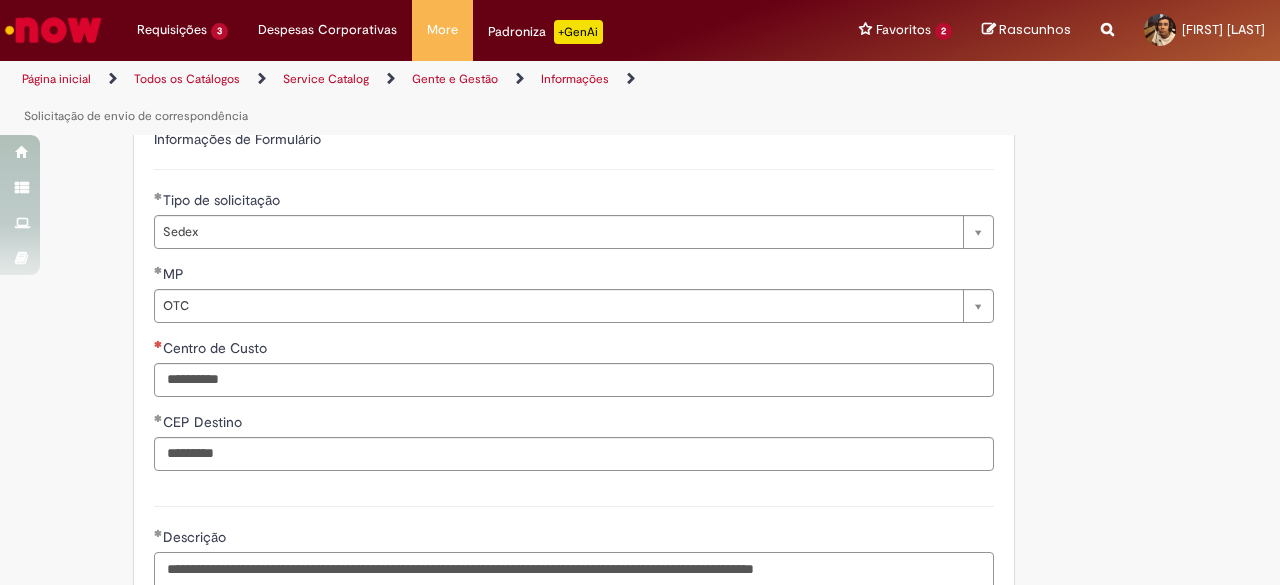 type on "**********" 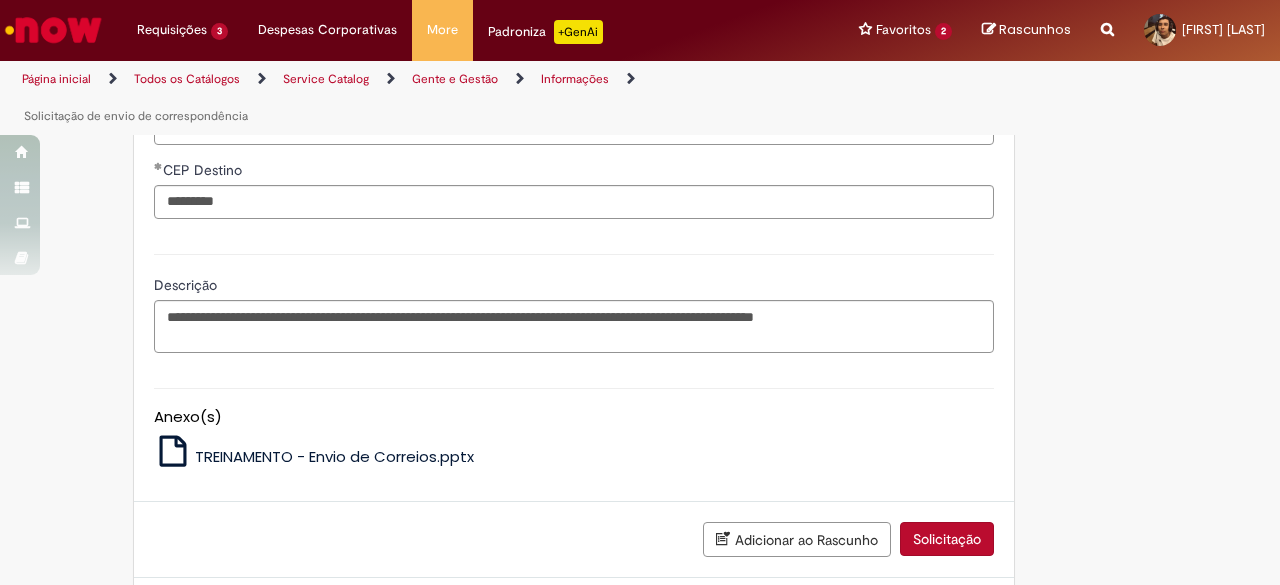 scroll, scrollTop: 960, scrollLeft: 0, axis: vertical 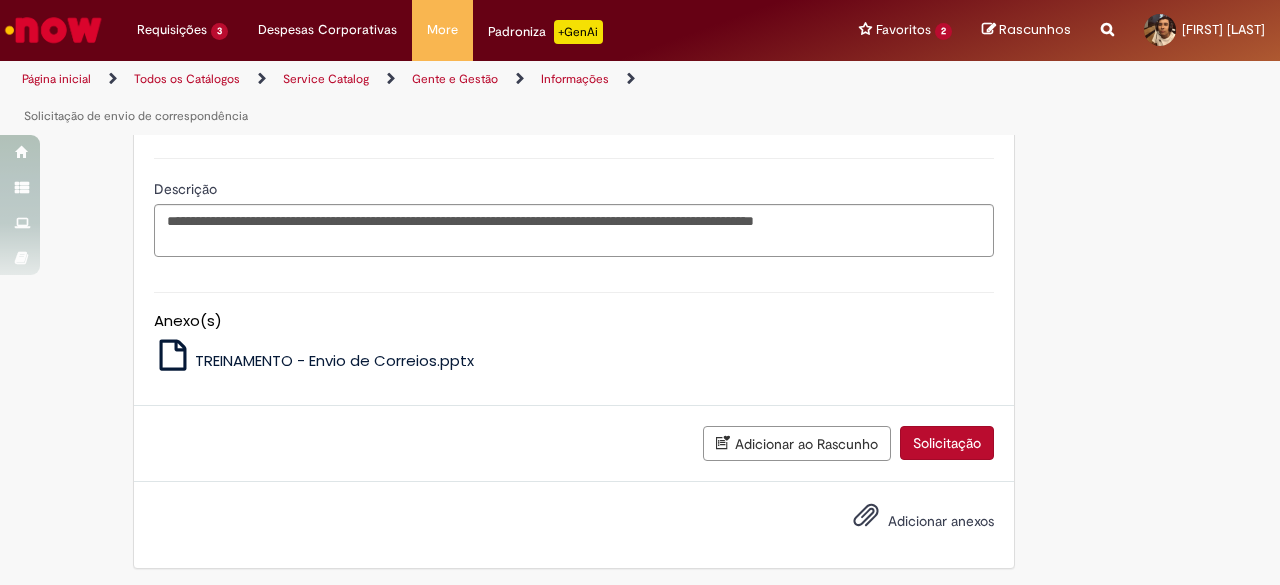 click on "Adicionar anexos" at bounding box center (941, 521) 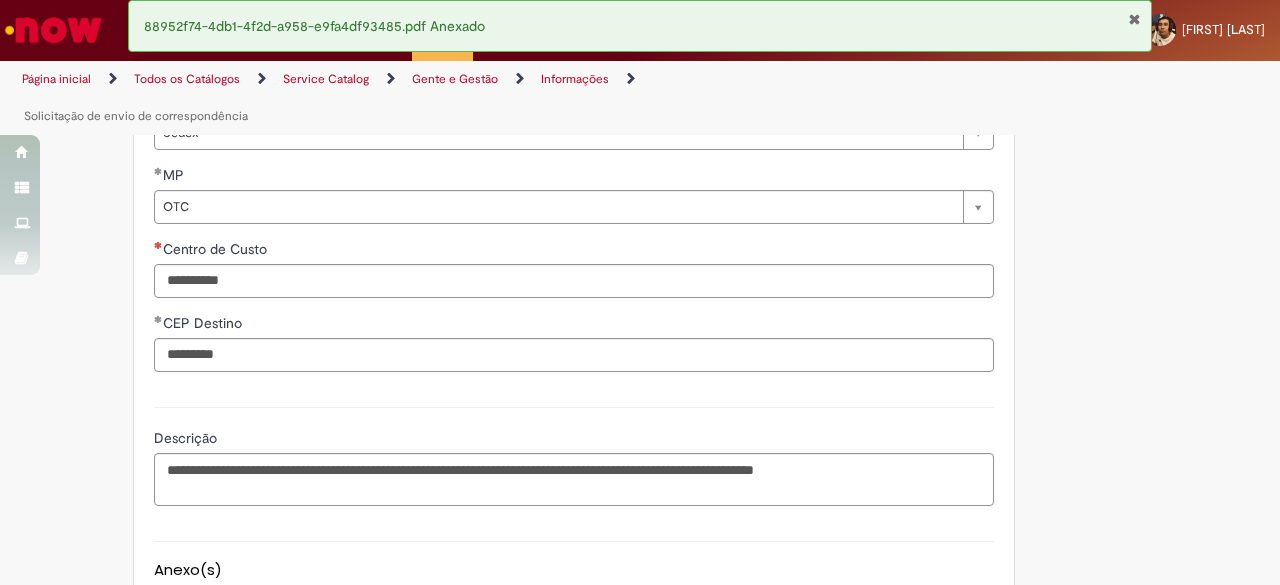 scroll, scrollTop: 793, scrollLeft: 0, axis: vertical 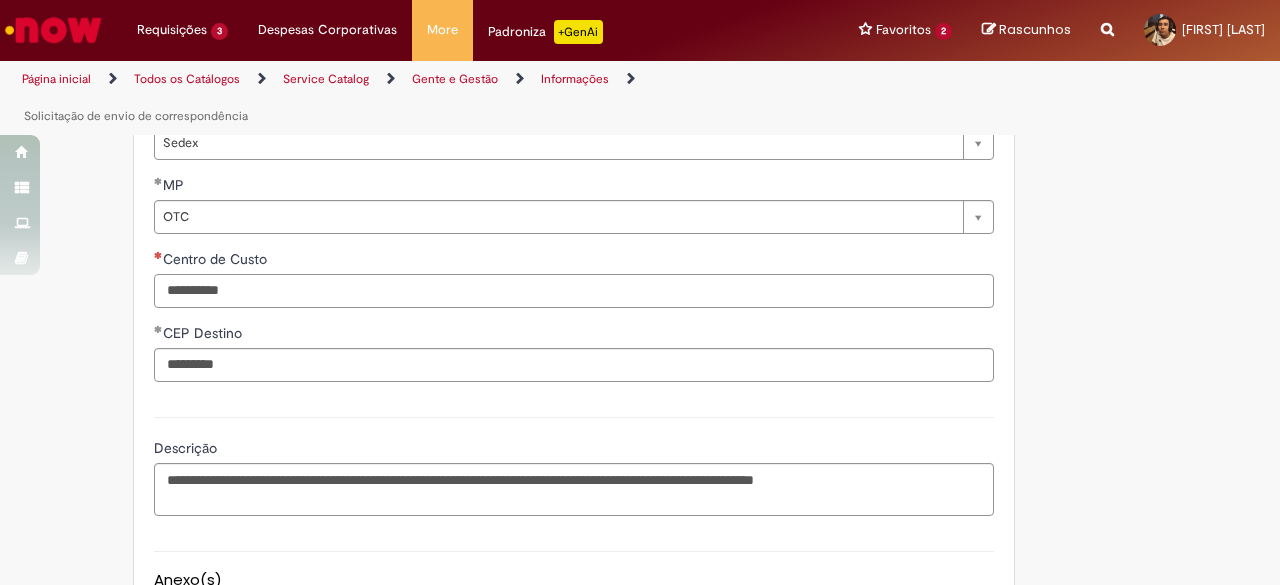 click on "Centro de Custo" at bounding box center [574, 291] 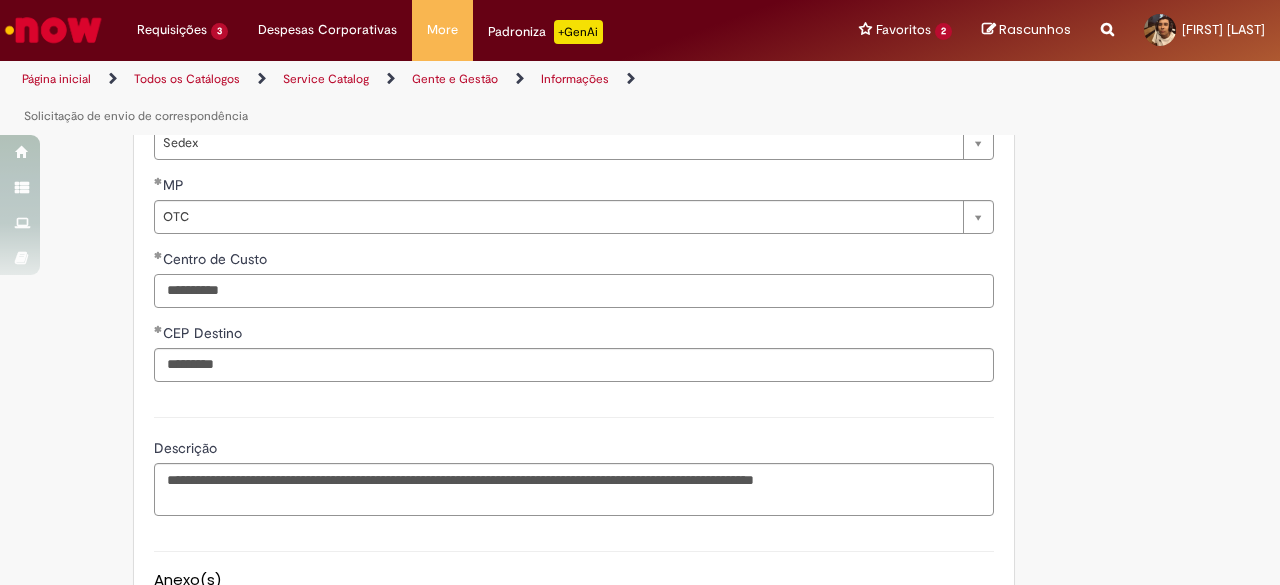 type on "**********" 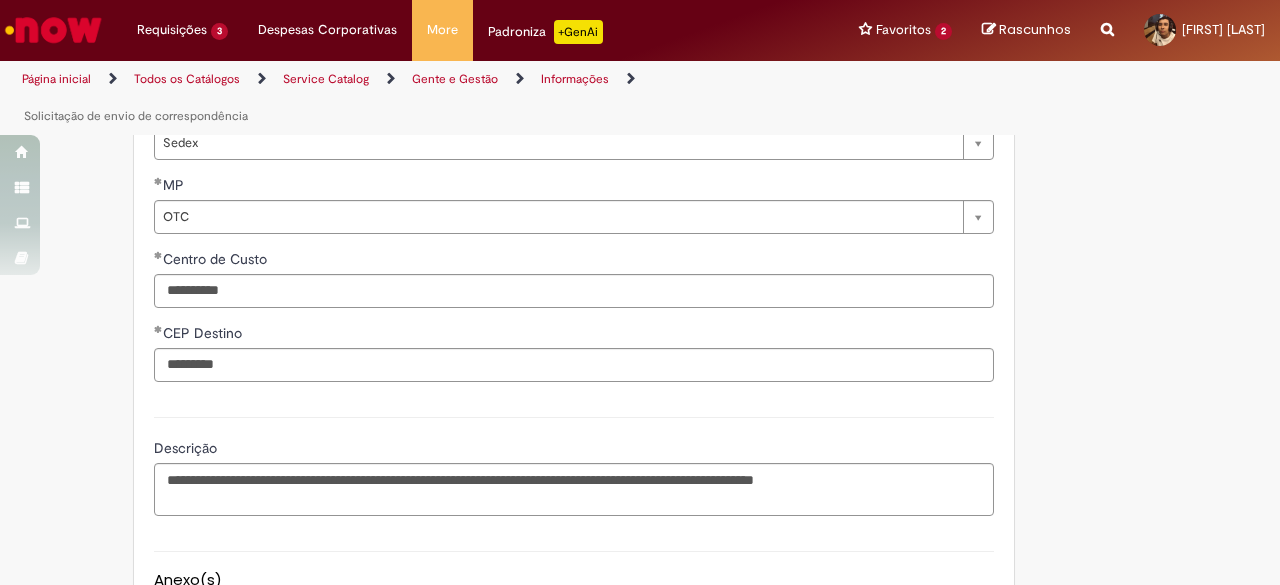 scroll, scrollTop: 1027, scrollLeft: 0, axis: vertical 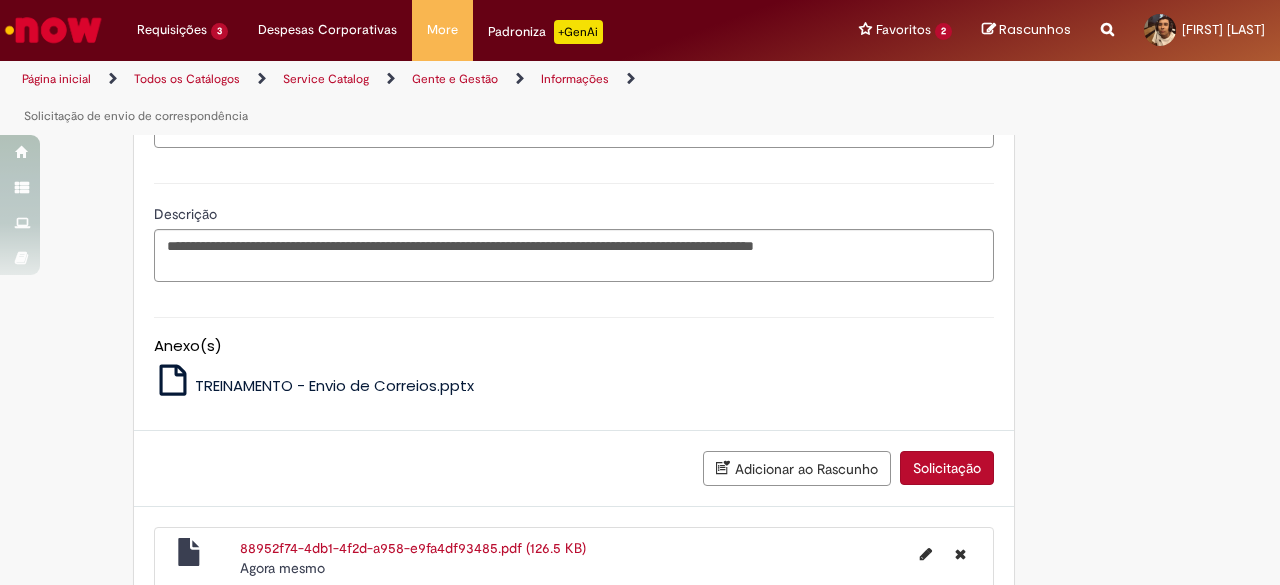 click on "Solicitação" at bounding box center [947, 468] 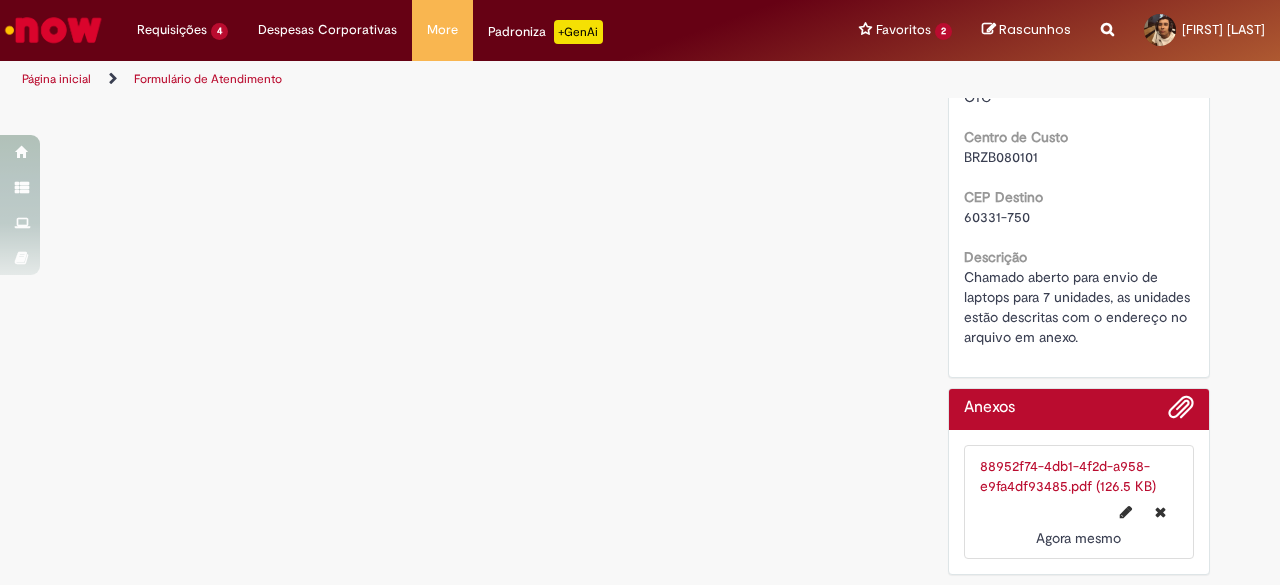 scroll, scrollTop: 0, scrollLeft: 0, axis: both 